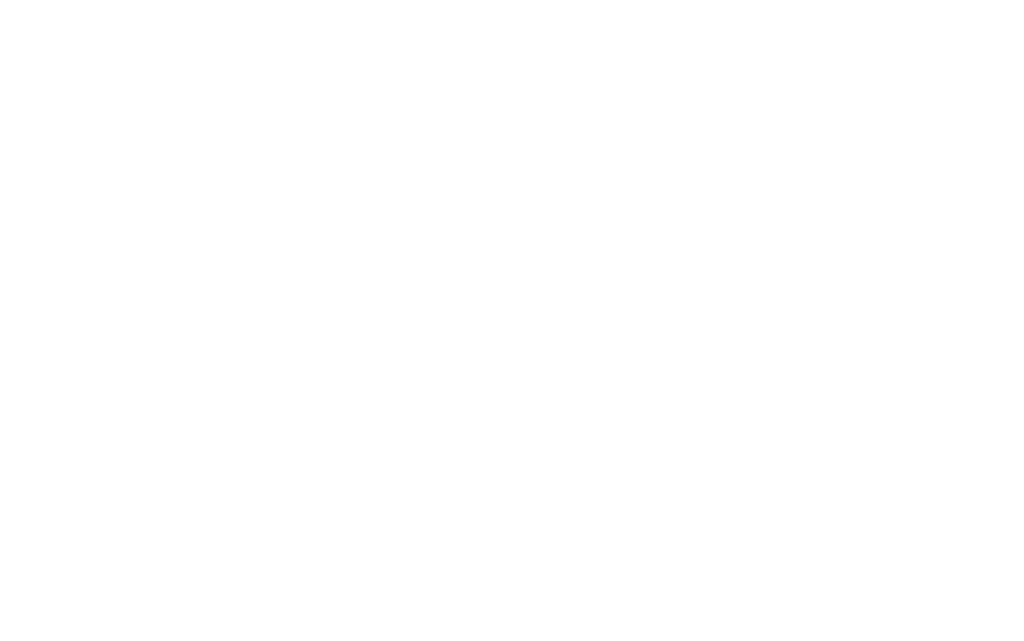 scroll, scrollTop: 0, scrollLeft: 0, axis: both 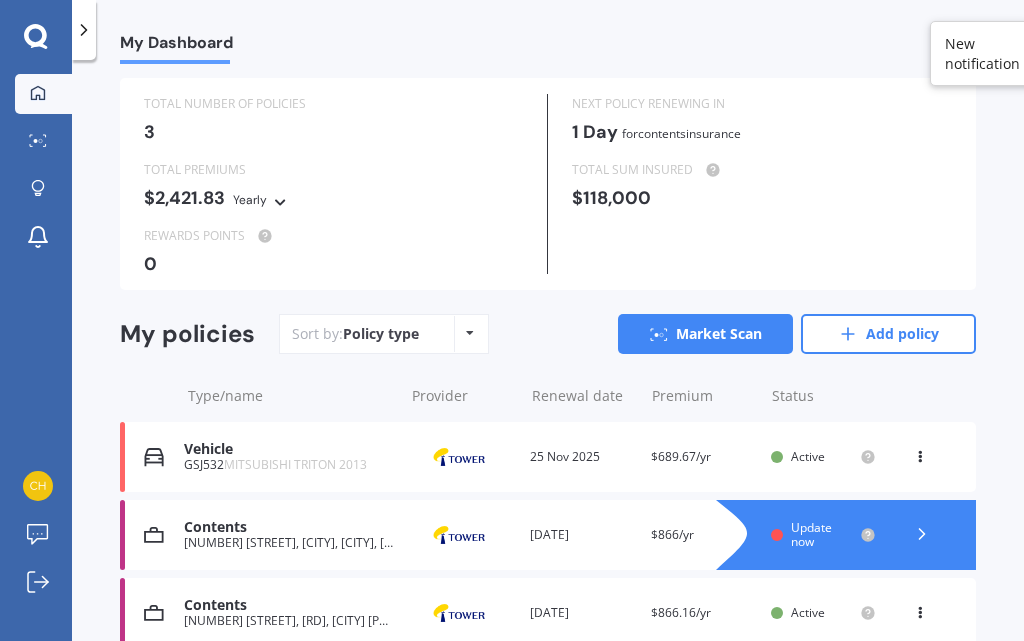 click on "[NUMBER] [STREET], [CITY], [CITY], [CITY] [POSTAL_CODE]" at bounding box center (288, 543) 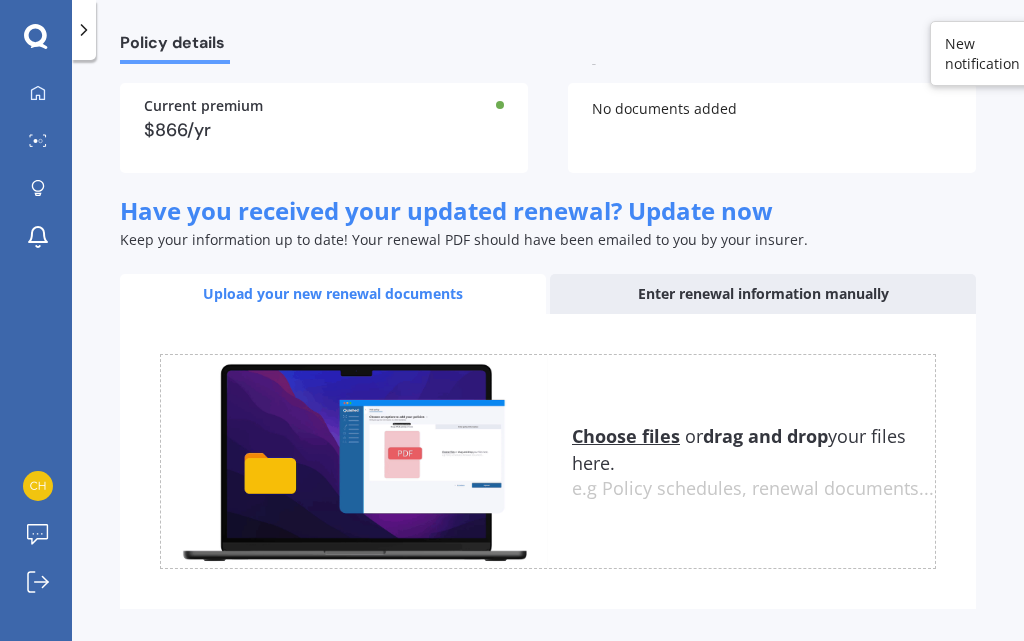 scroll, scrollTop: 205, scrollLeft: 0, axis: vertical 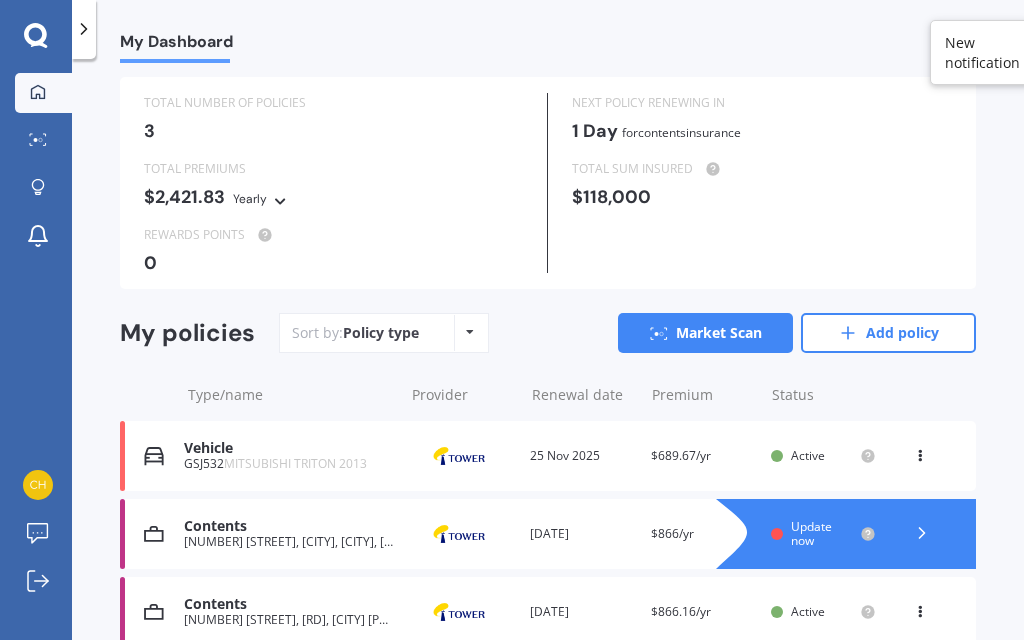 click on "[NUMBER] [STREET], [RD], [CITY] [POSTAL_CODE]" at bounding box center (288, 621) 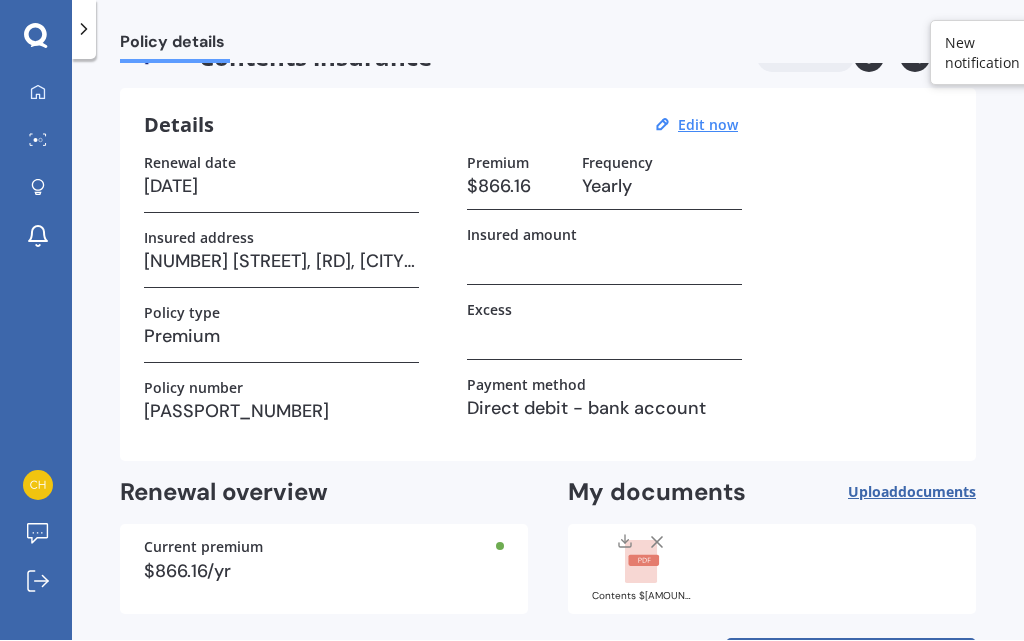 scroll, scrollTop: 43, scrollLeft: 0, axis: vertical 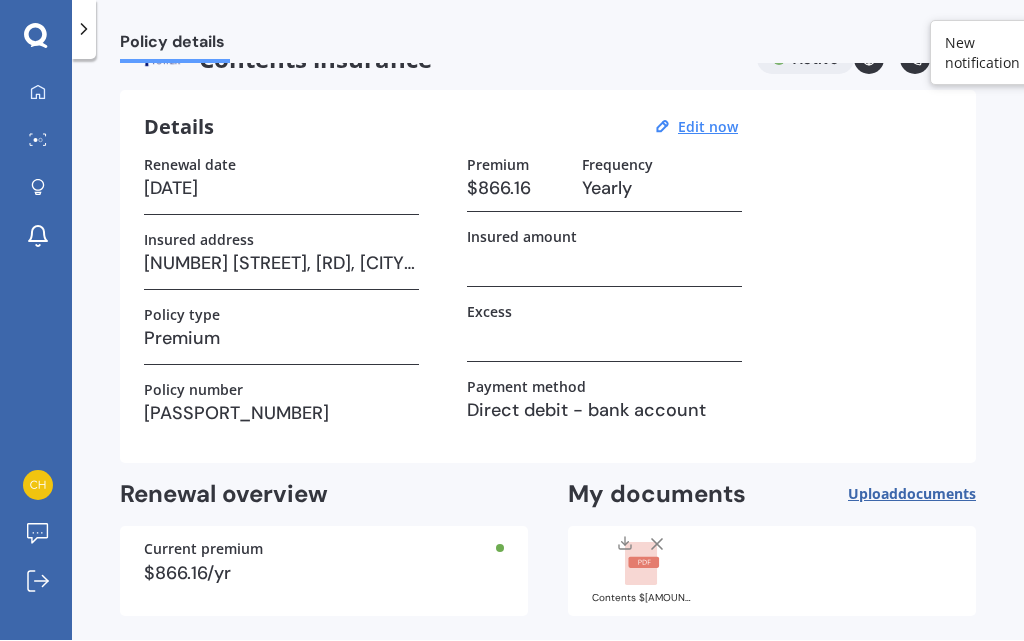 click 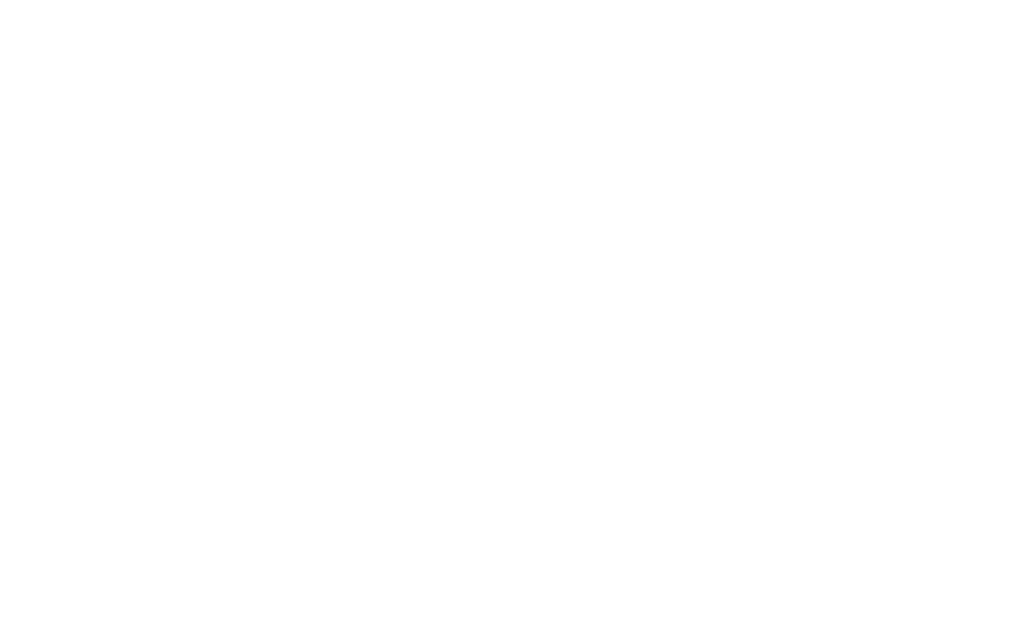 scroll, scrollTop: 0, scrollLeft: 0, axis: both 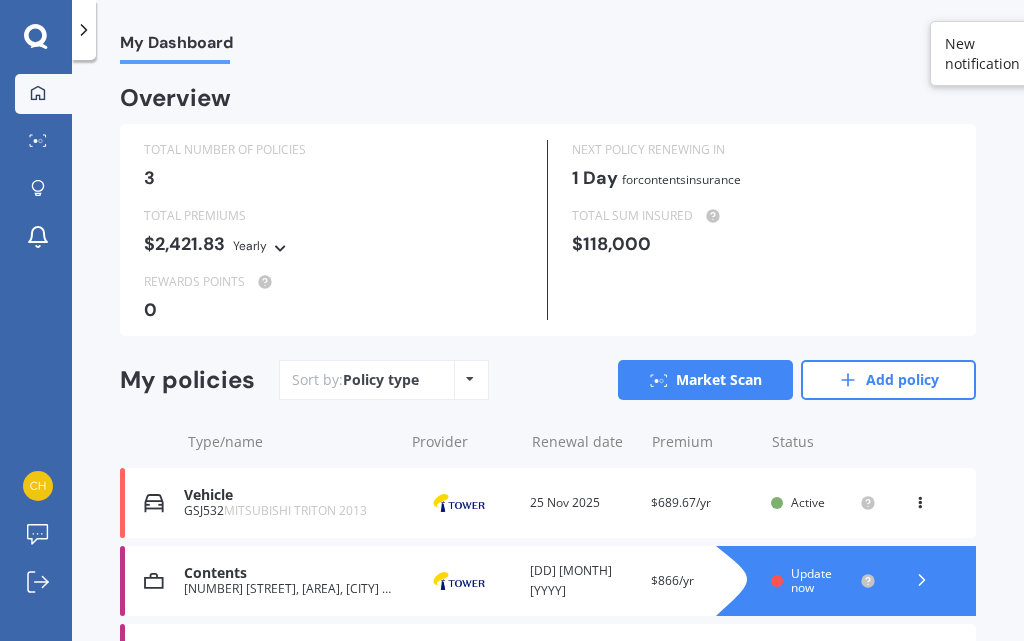 click on "$2,421.83 Yearly Yearly Six-Monthly Quarterly Monthly Fortnightly Weekly" at bounding box center [333, 245] 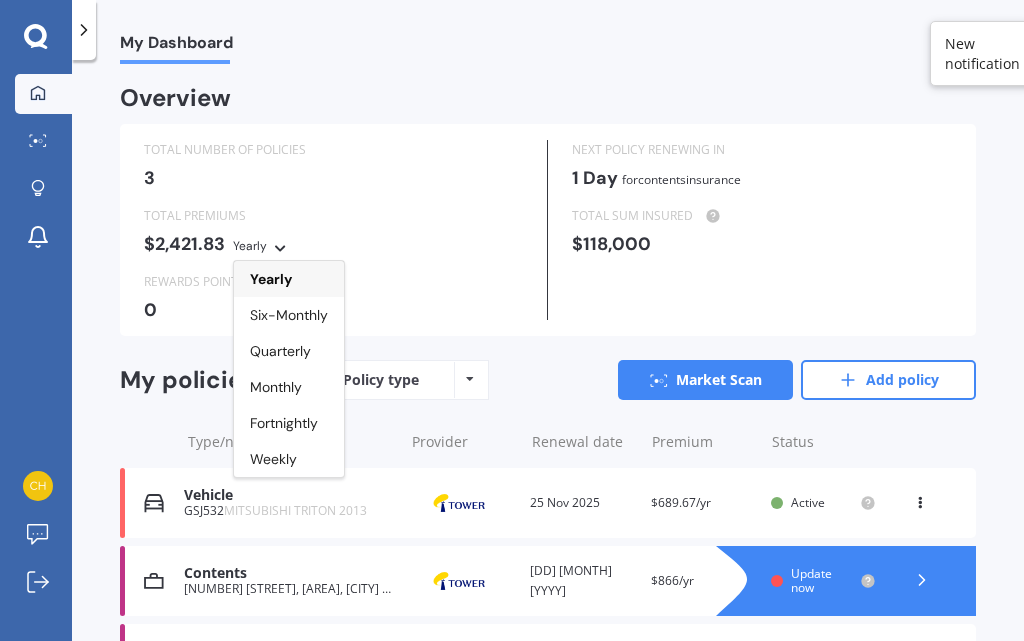 click on "My Dashboard Market Scan Explore insurance Notifications Trish Hollis Submit feedback Log out" at bounding box center (36, 357) 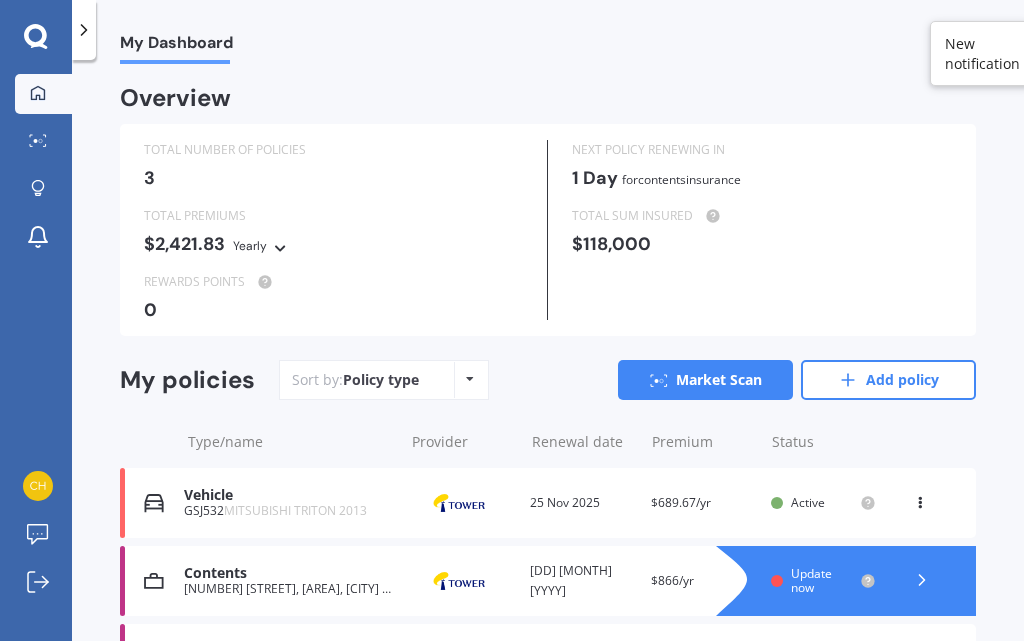 click on "3" at bounding box center (333, 178) 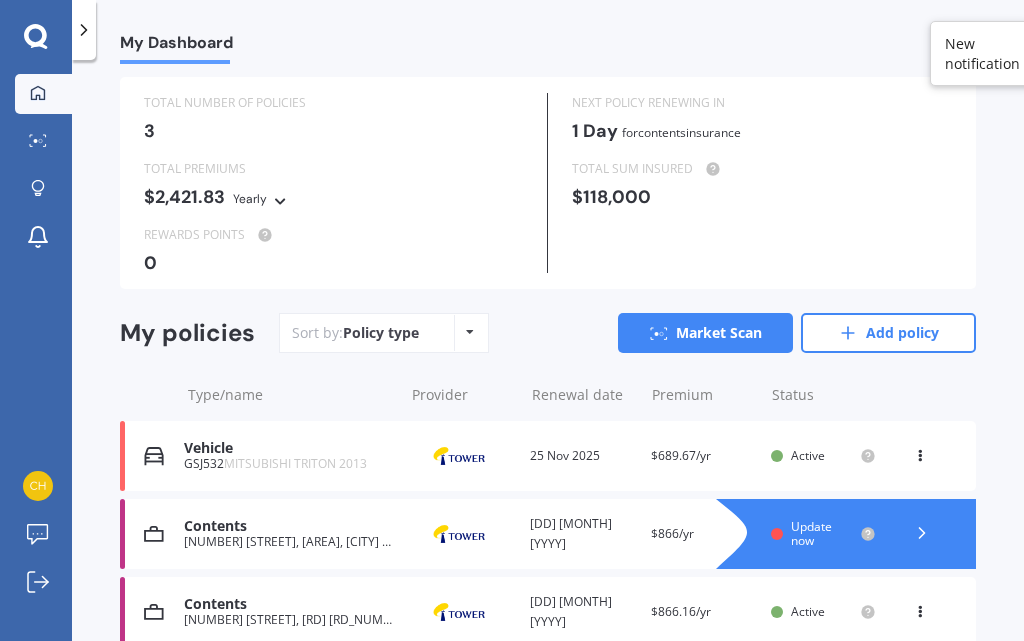 scroll, scrollTop: 46, scrollLeft: 0, axis: vertical 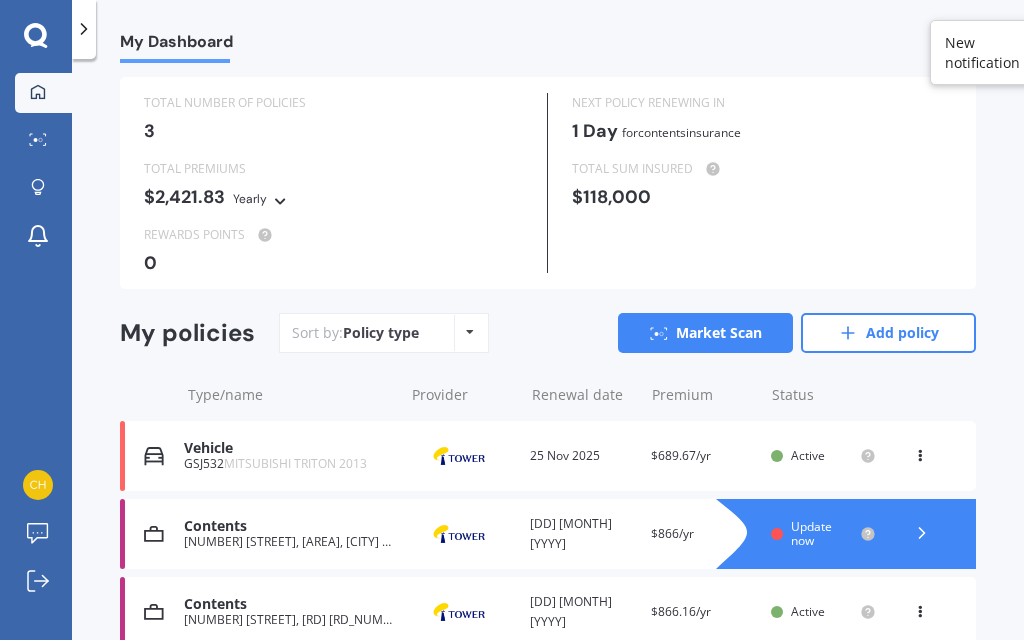 click at bounding box center (920, 609) 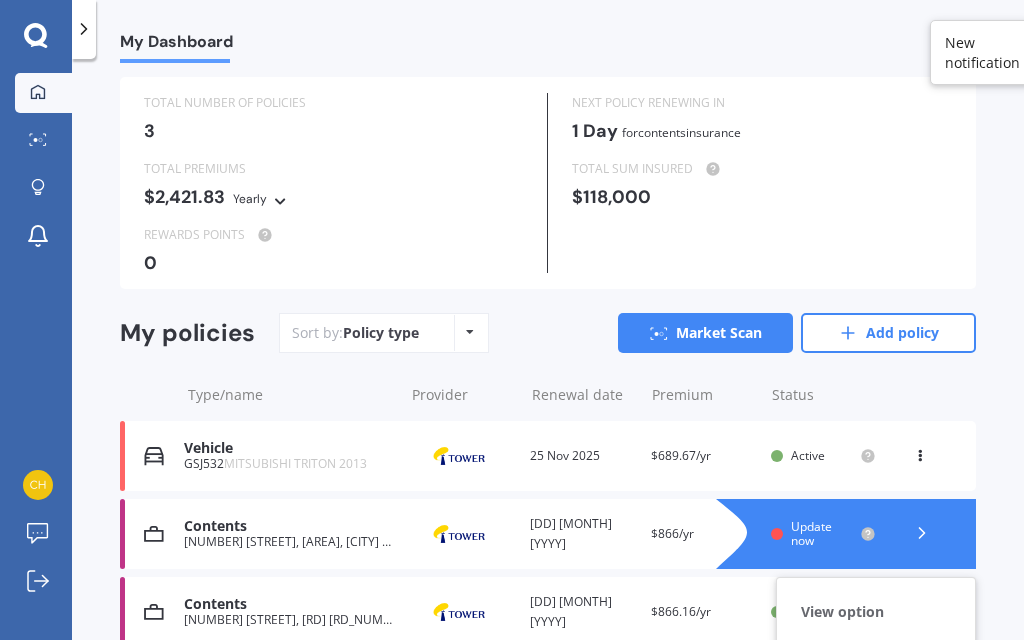 click on "View policy" at bounding box center (876, 651) 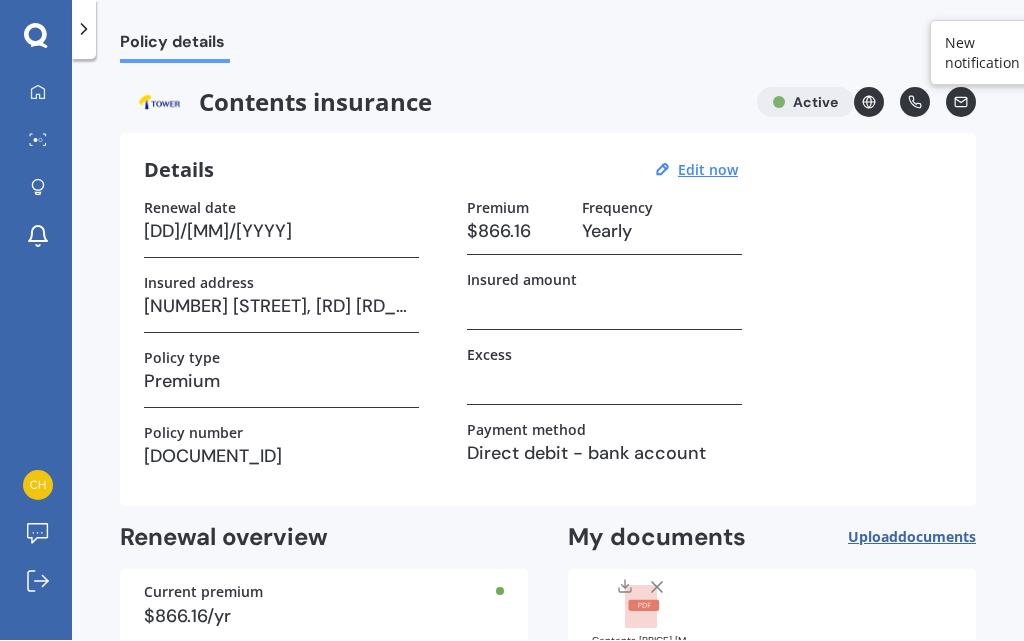 scroll, scrollTop: 0, scrollLeft: 0, axis: both 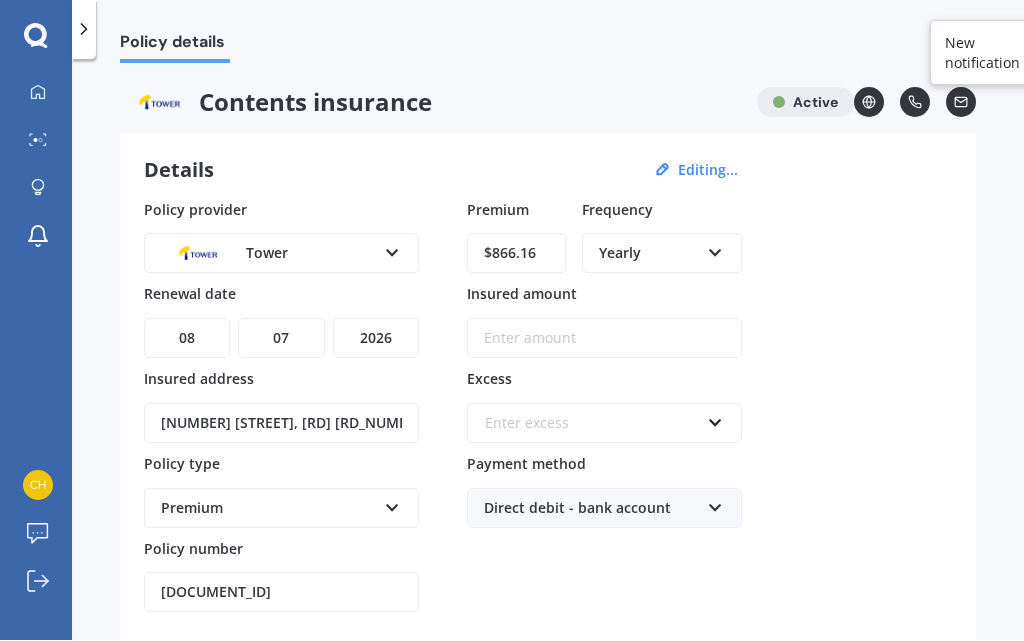 click on "Direct debit - bank account" at bounding box center (591, 509) 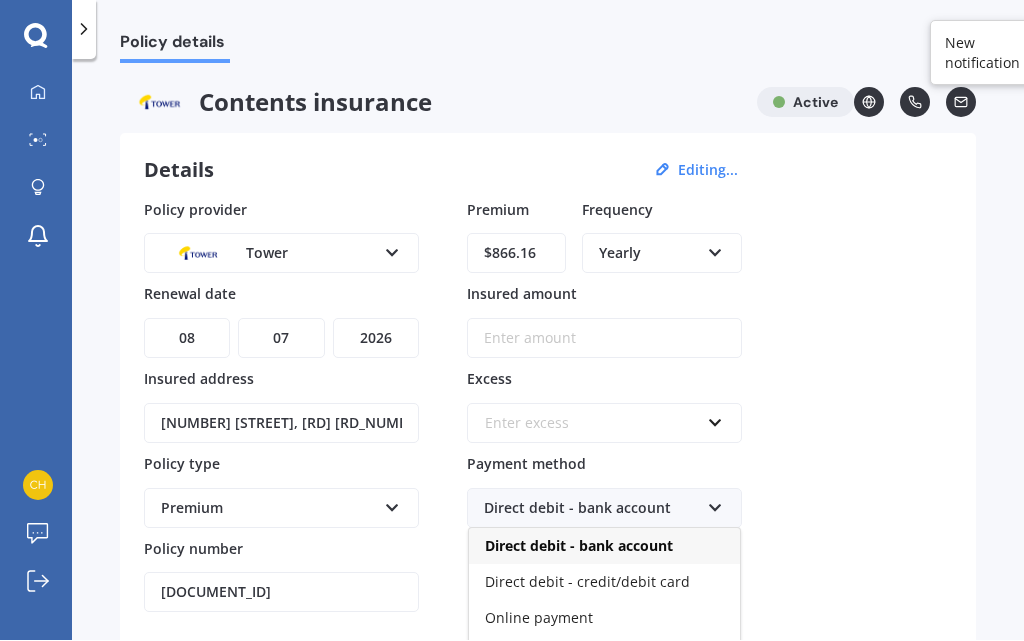 click on "Direct debit - credit/debit card" at bounding box center [587, 582] 